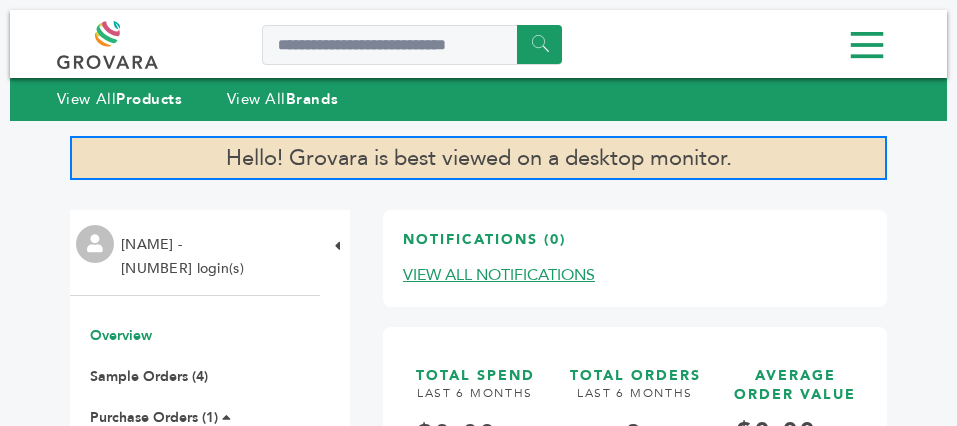 scroll, scrollTop: 0, scrollLeft: 0, axis: both 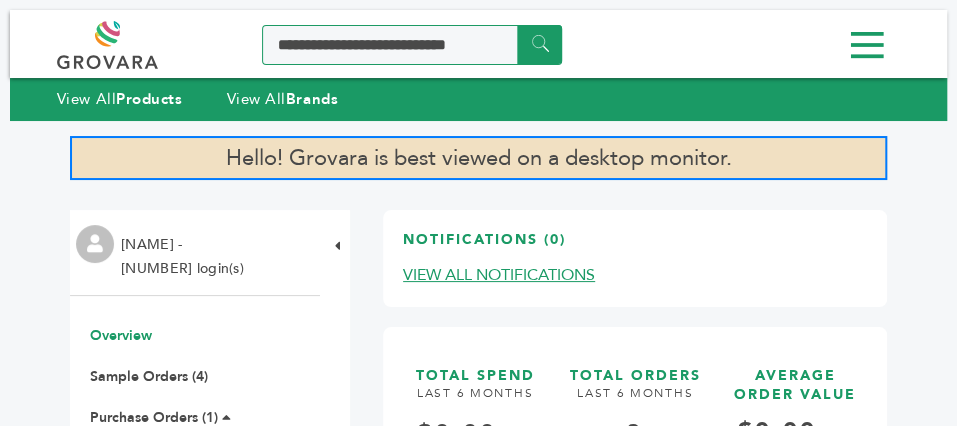 click at bounding box center [412, 45] 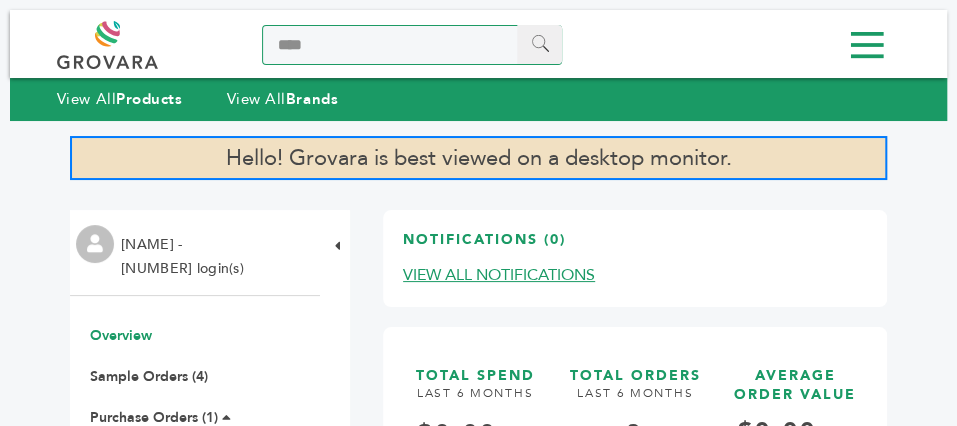 type on "****" 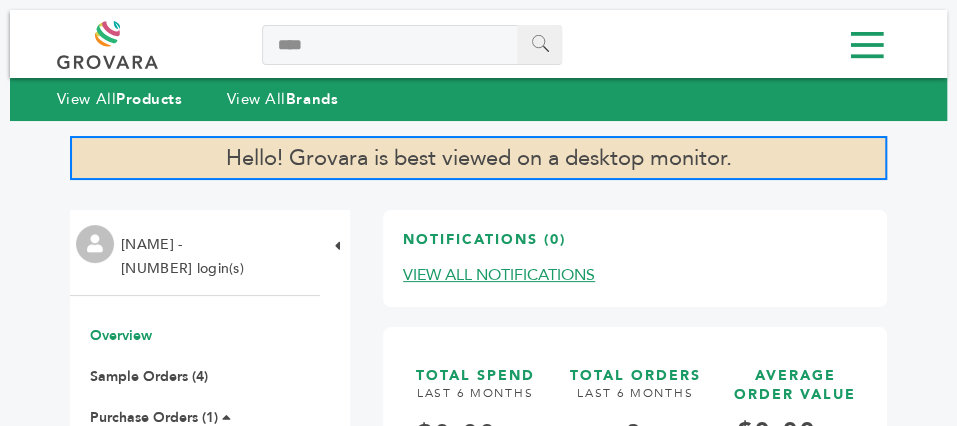 click on "******" at bounding box center (539, 44) 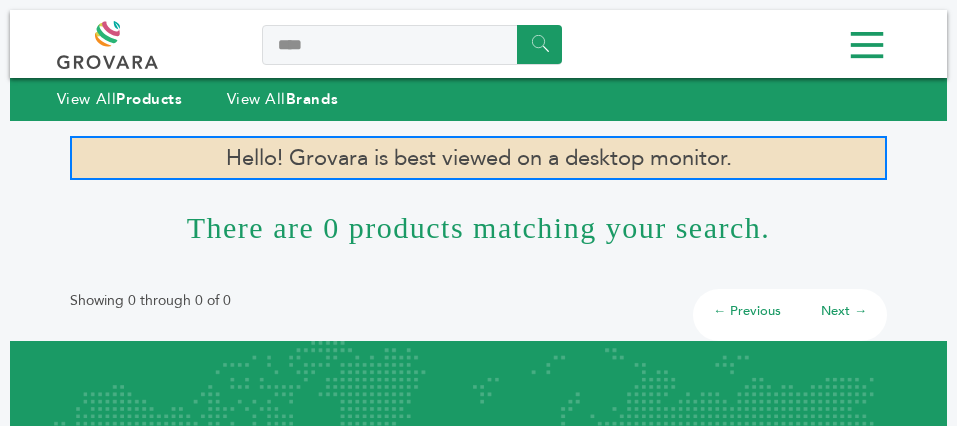 scroll, scrollTop: 0, scrollLeft: 0, axis: both 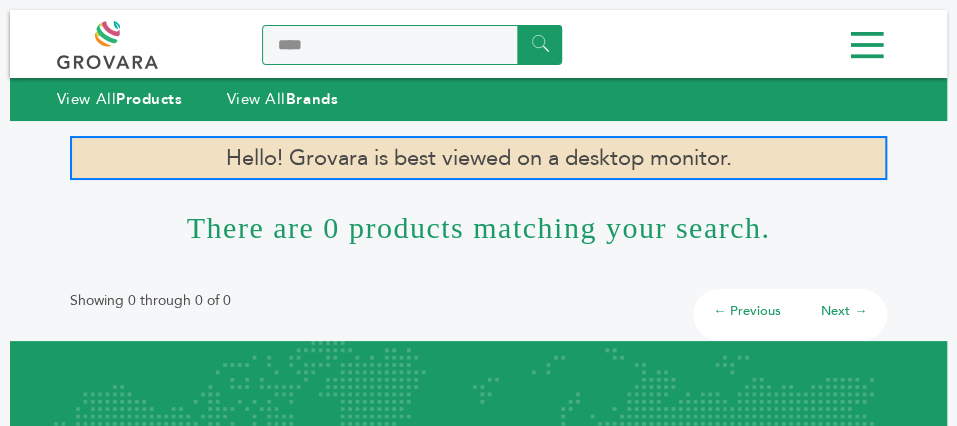 drag, startPoint x: 384, startPoint y: 26, endPoint x: 369, endPoint y: 58, distance: 35.341194 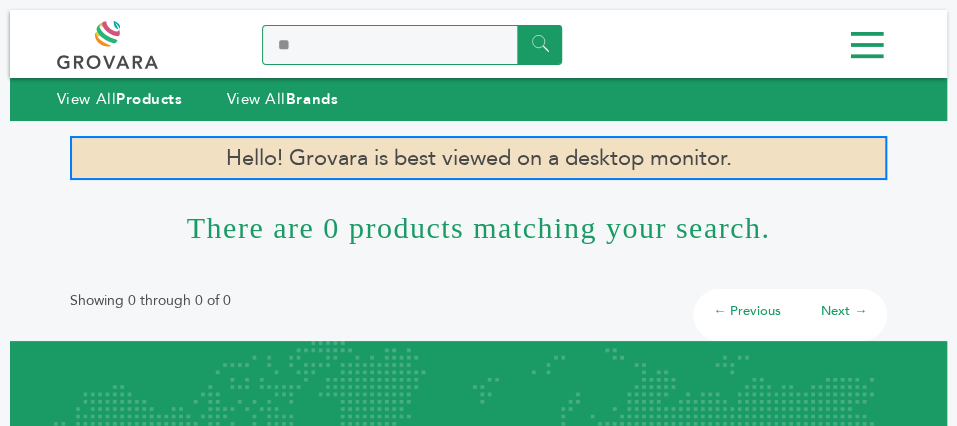 type on "*" 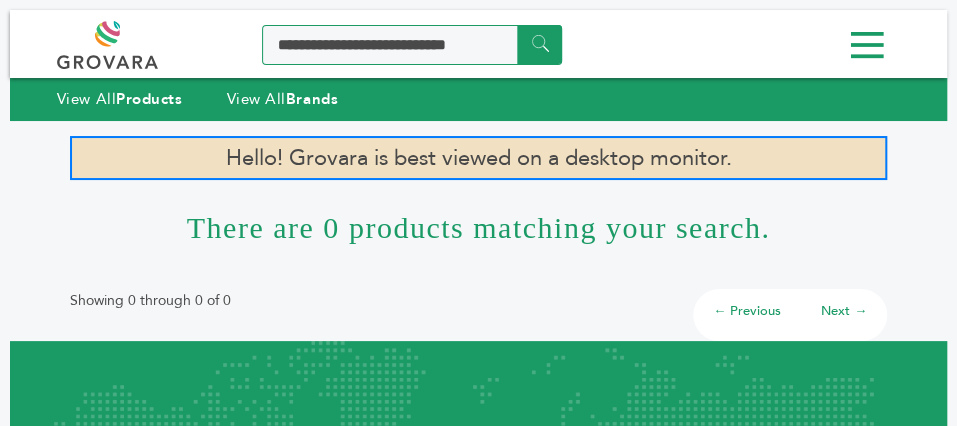 click at bounding box center (412, 45) 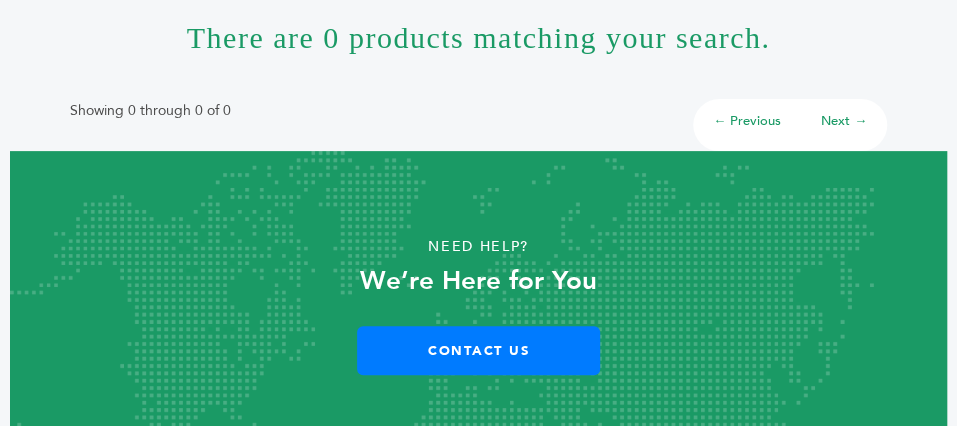 scroll, scrollTop: 0, scrollLeft: 0, axis: both 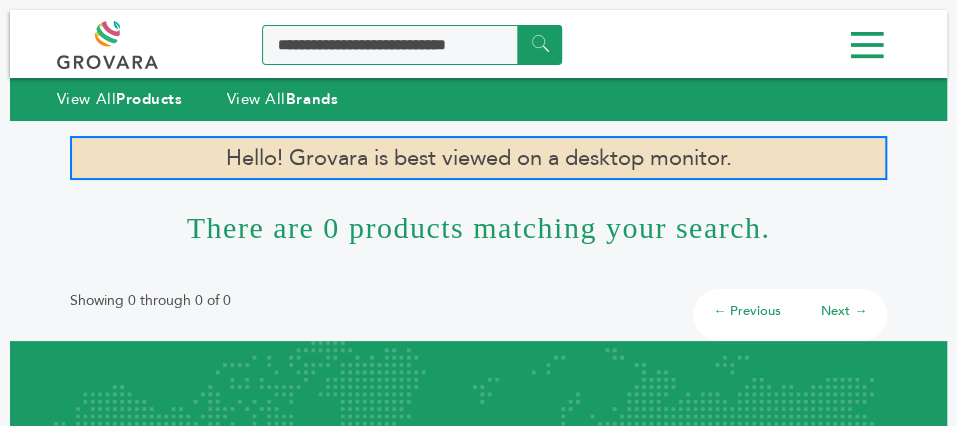 click at bounding box center [412, 45] 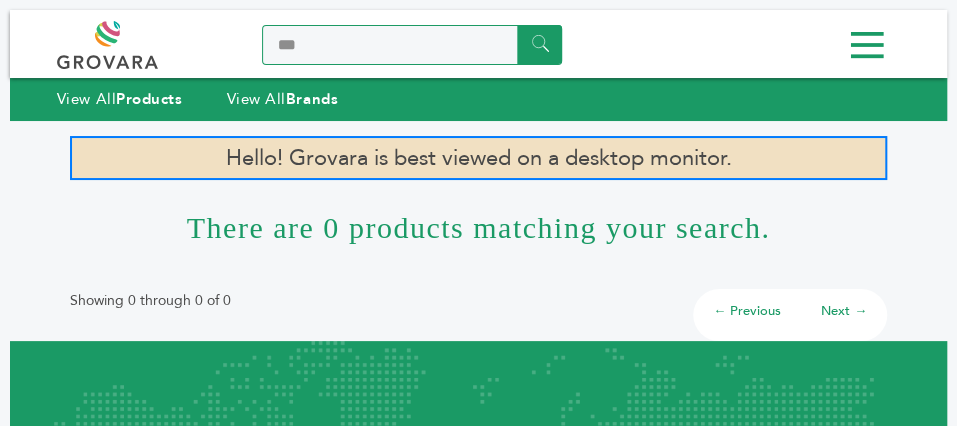 type on "****" 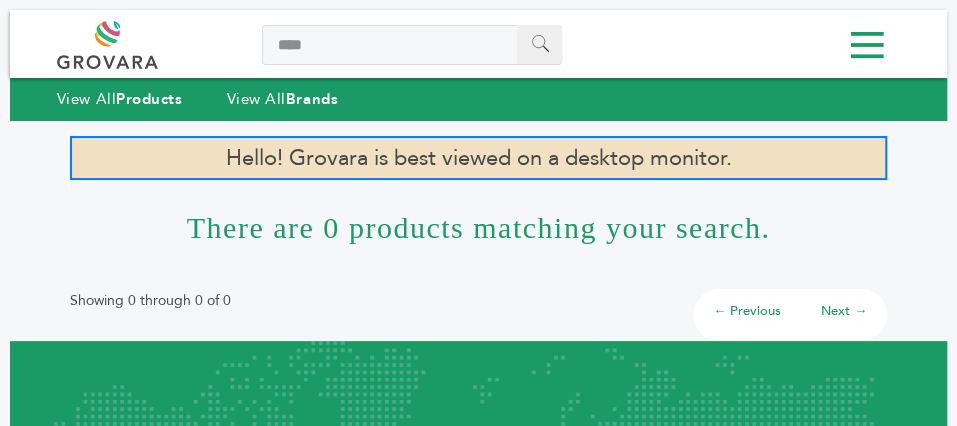 click on "******" at bounding box center [539, 44] 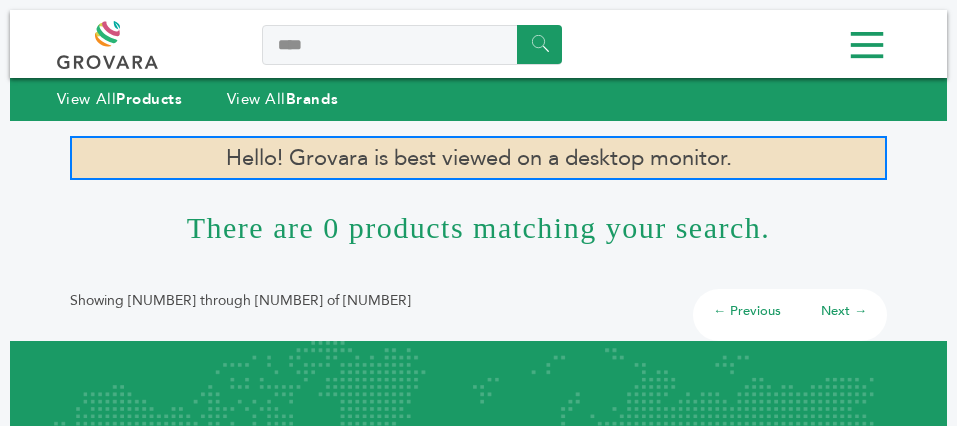 scroll, scrollTop: 0, scrollLeft: 0, axis: both 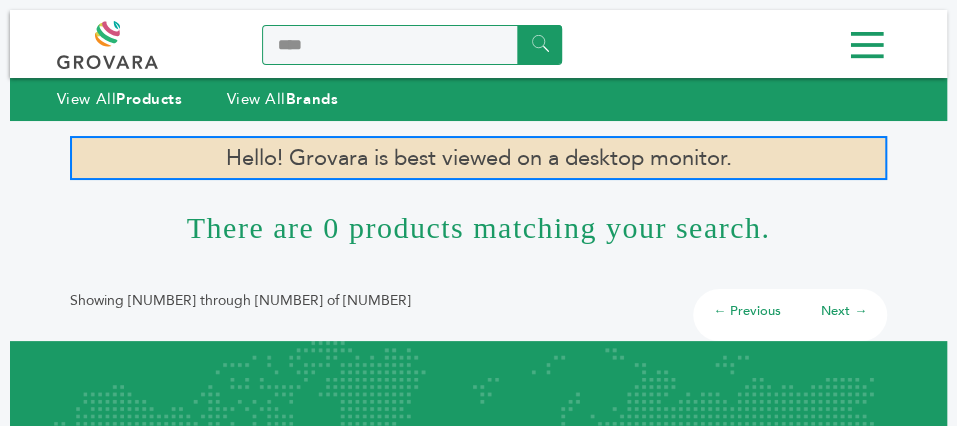 click on "****" at bounding box center (412, 45) 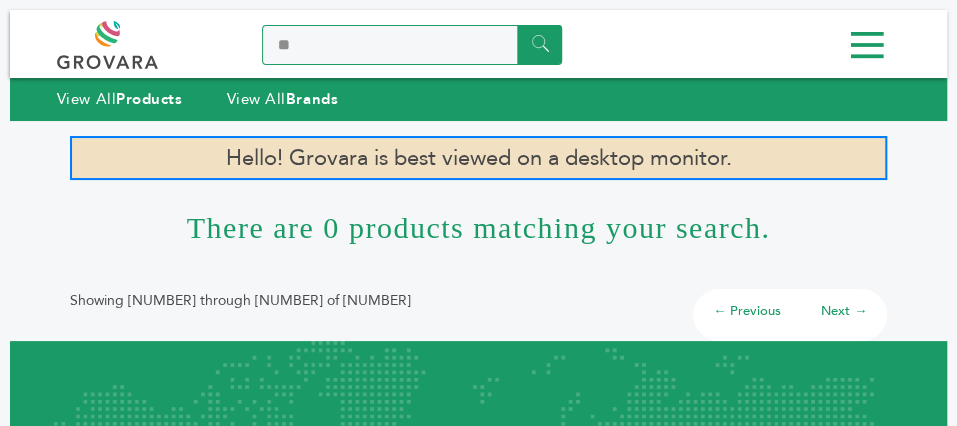 click on "**" at bounding box center [412, 45] 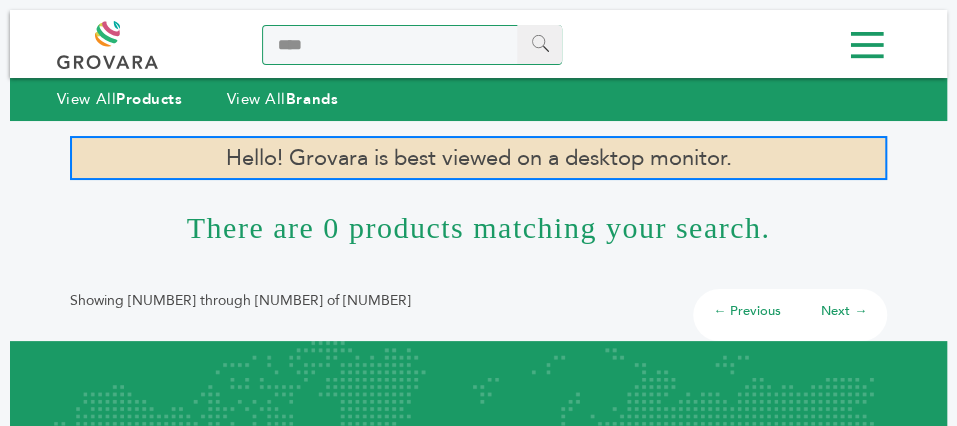 type on "****" 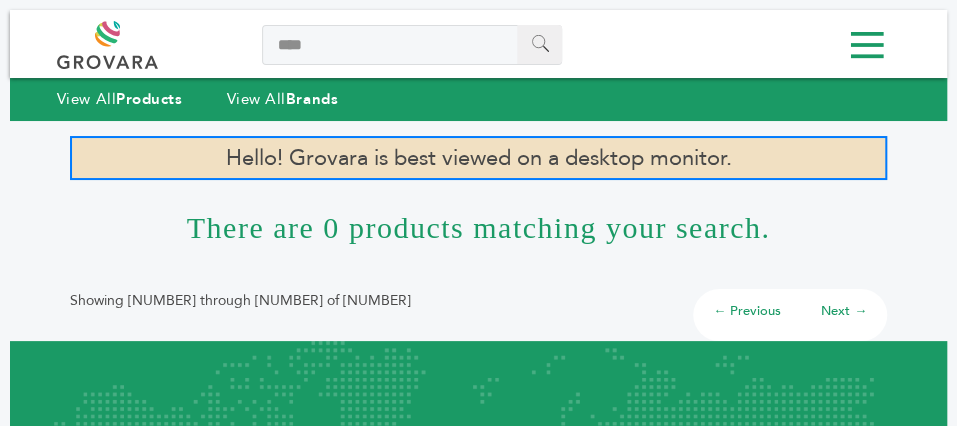 click on "******" at bounding box center (539, 44) 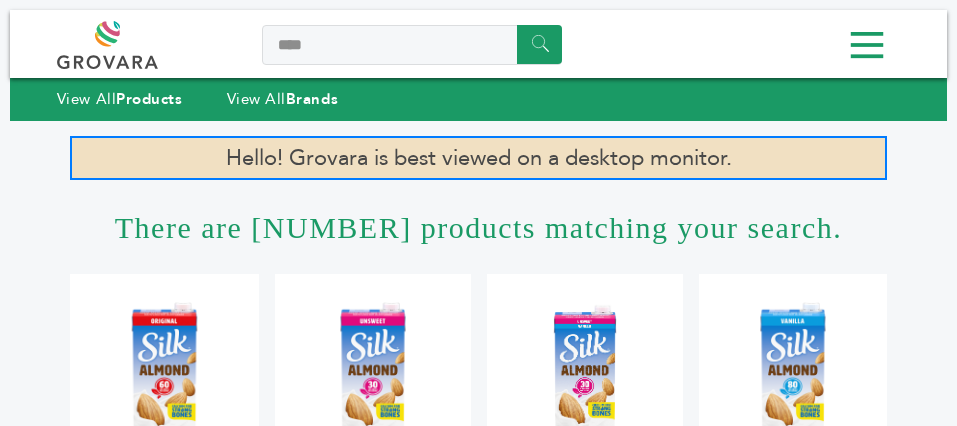 scroll, scrollTop: 0, scrollLeft: 0, axis: both 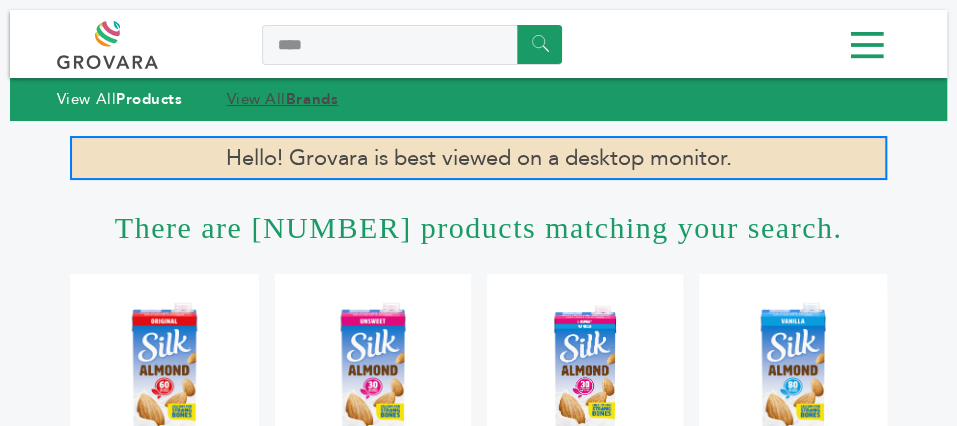 click on "View All  Brands" at bounding box center (283, 99) 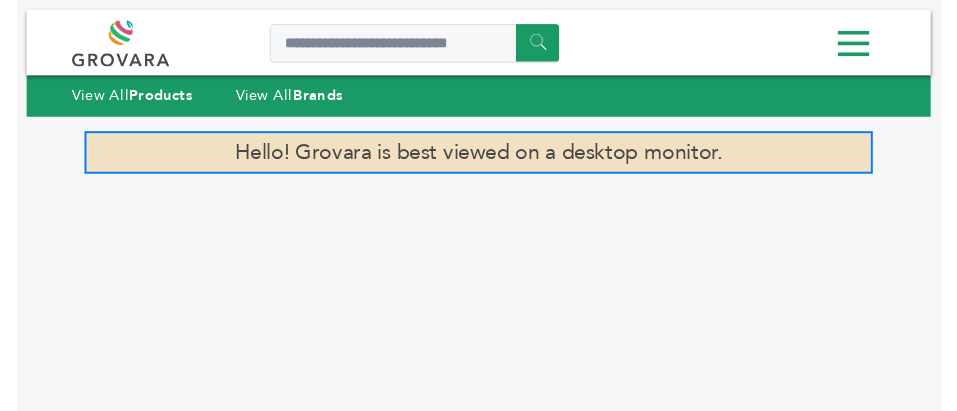 scroll, scrollTop: 0, scrollLeft: 0, axis: both 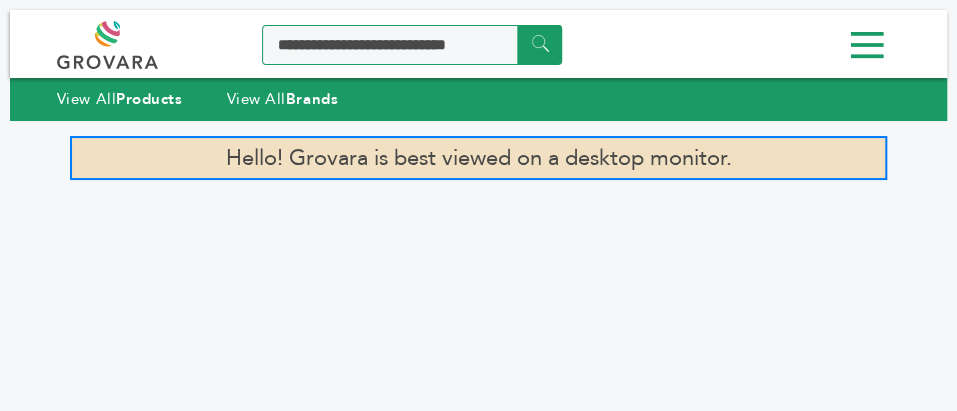 click at bounding box center (412, 45) 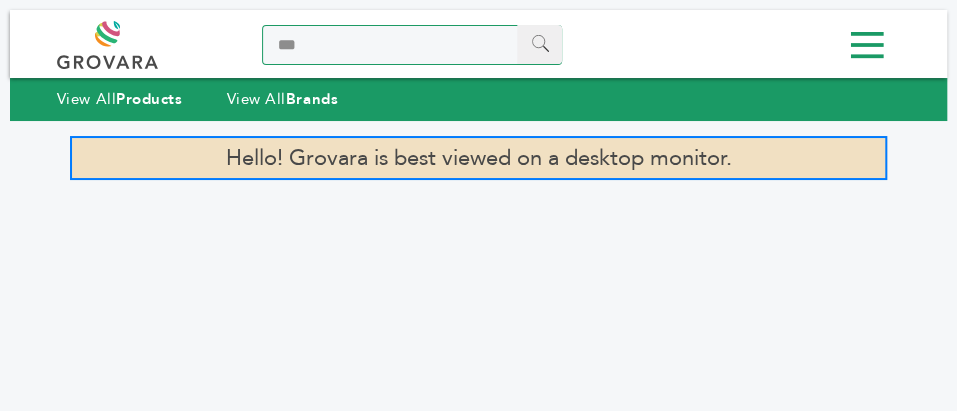 type on "***" 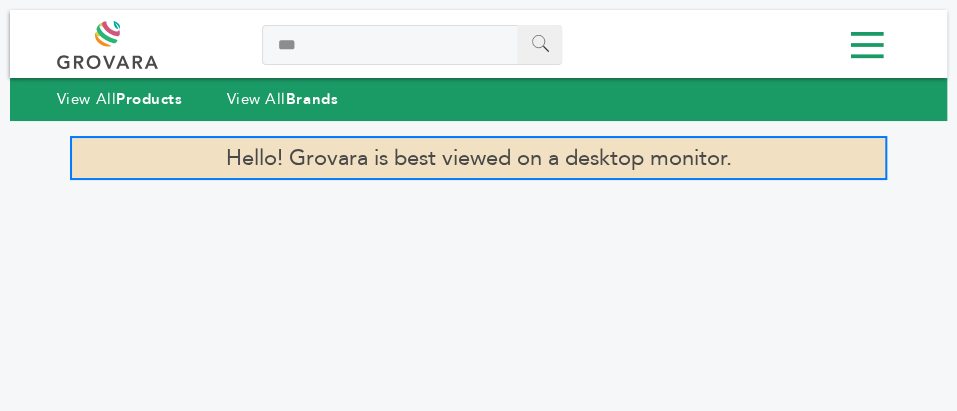 click on "******" at bounding box center [539, 44] 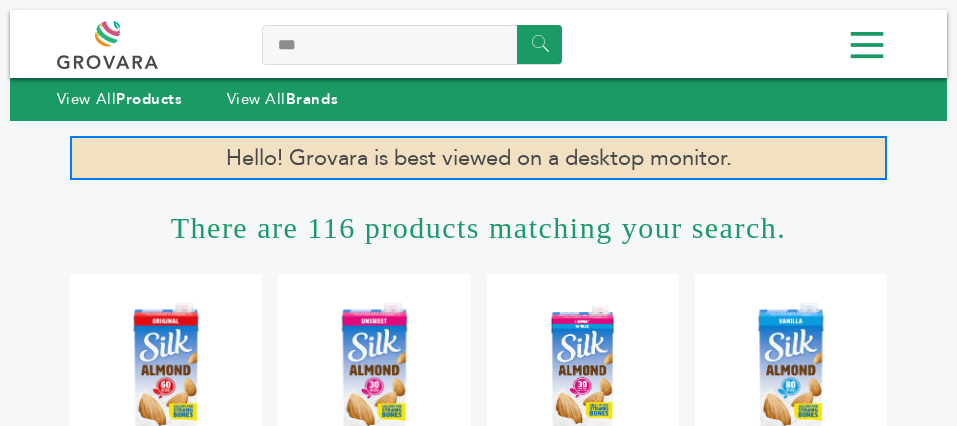 scroll, scrollTop: 0, scrollLeft: 0, axis: both 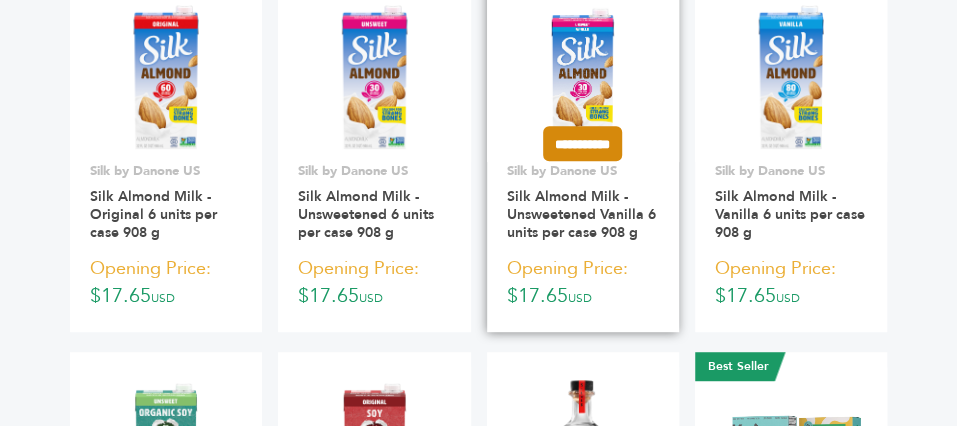 click on "**********" at bounding box center (582, 143) 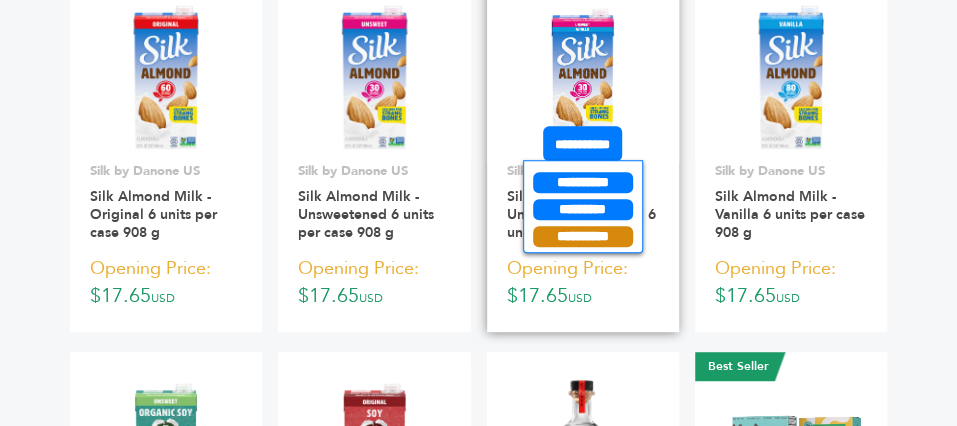 click on "**********" at bounding box center (583, 236) 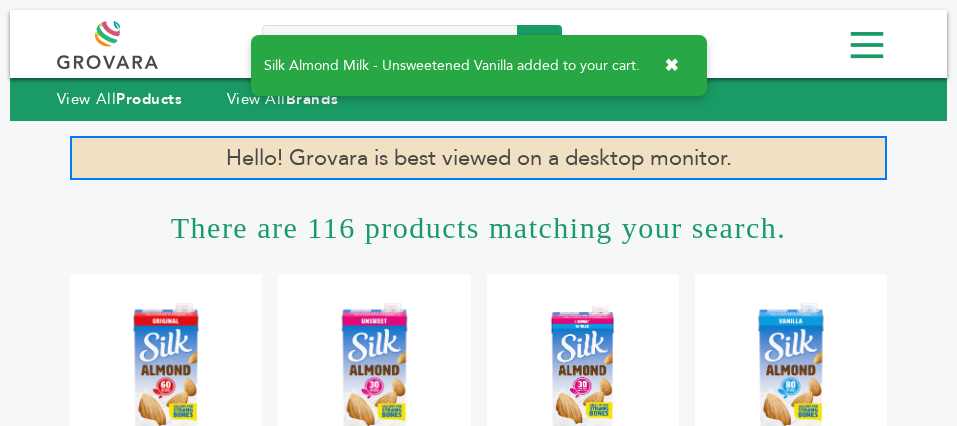 scroll, scrollTop: 0, scrollLeft: 0, axis: both 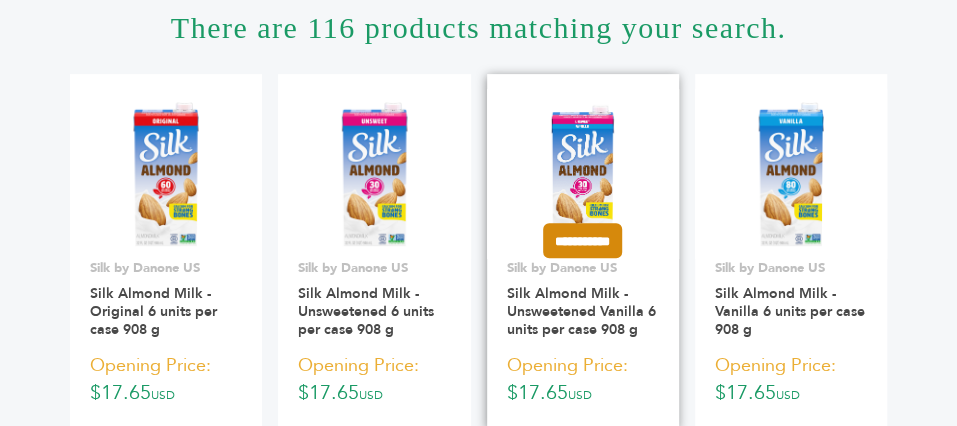 click on "**********" at bounding box center [582, 240] 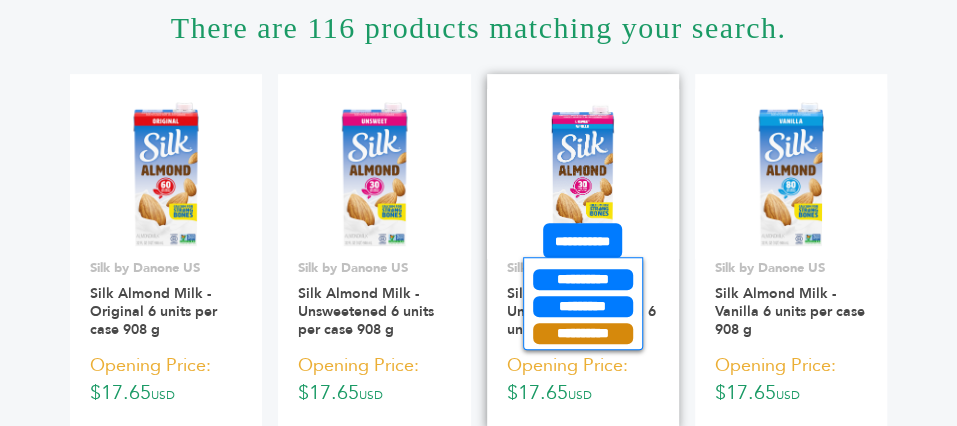 click on "**********" at bounding box center (583, 333) 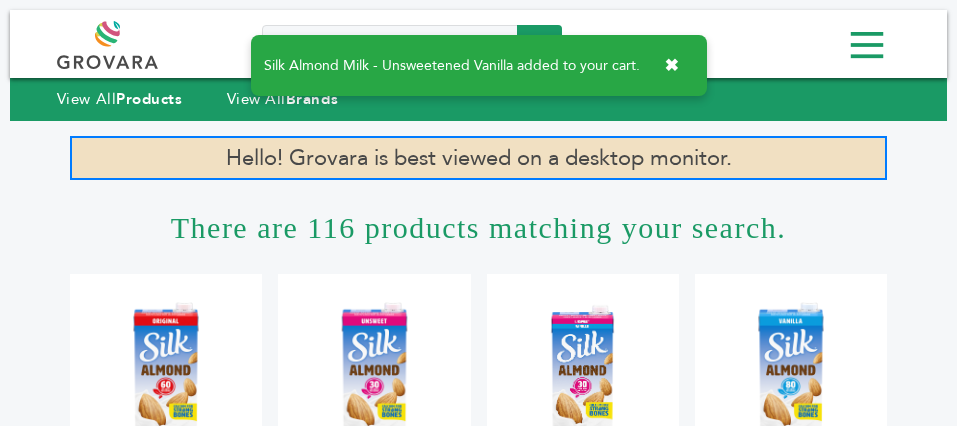scroll, scrollTop: 0, scrollLeft: 0, axis: both 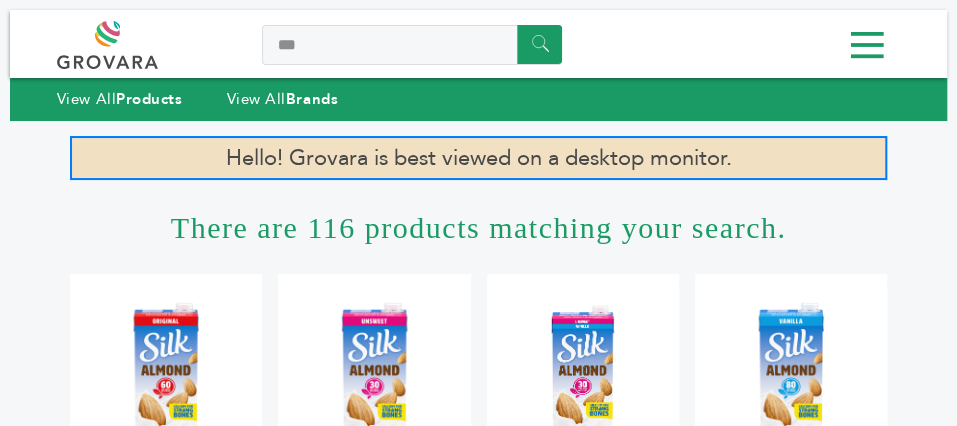 click on "My Cart" at bounding box center [0, 0] 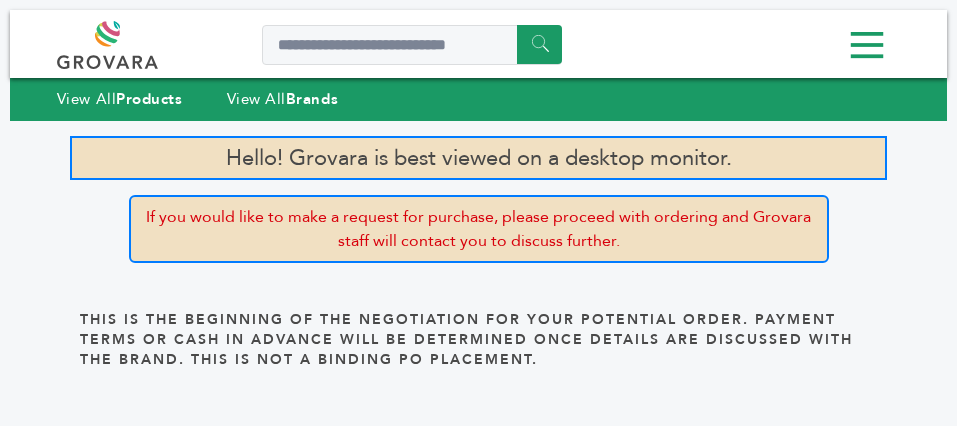 scroll, scrollTop: 0, scrollLeft: 0, axis: both 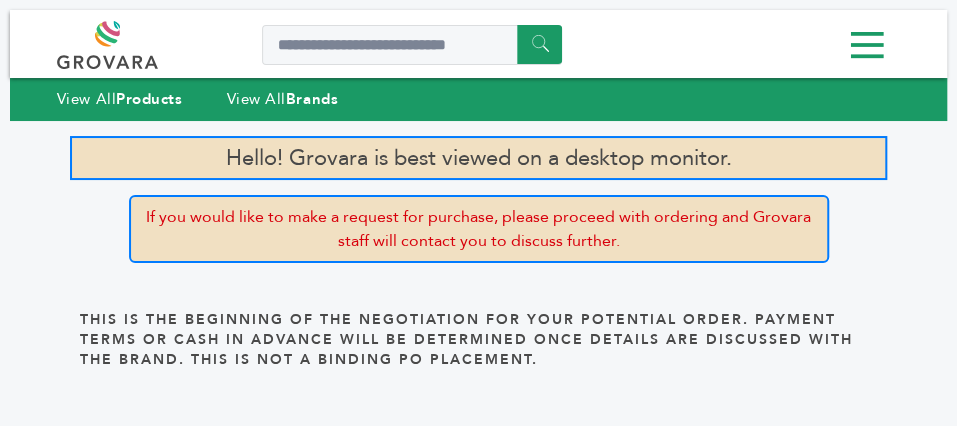 click on "14" at bounding box center (0, 0) 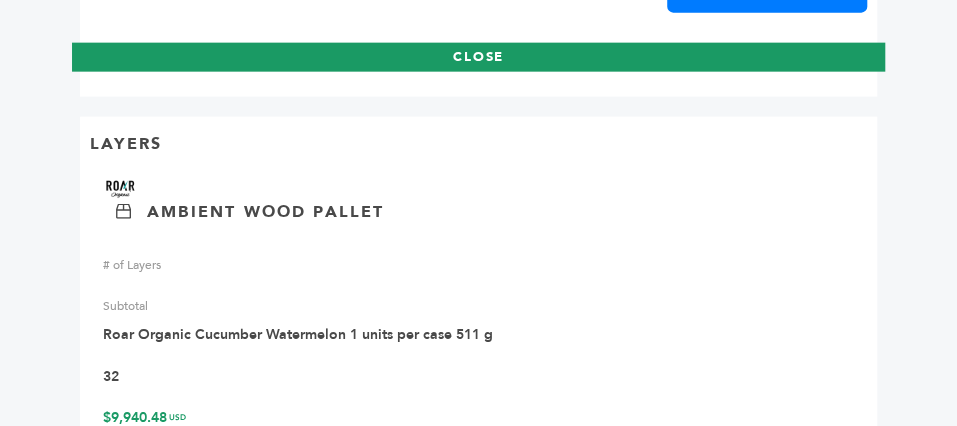 scroll, scrollTop: 1400, scrollLeft: 0, axis: vertical 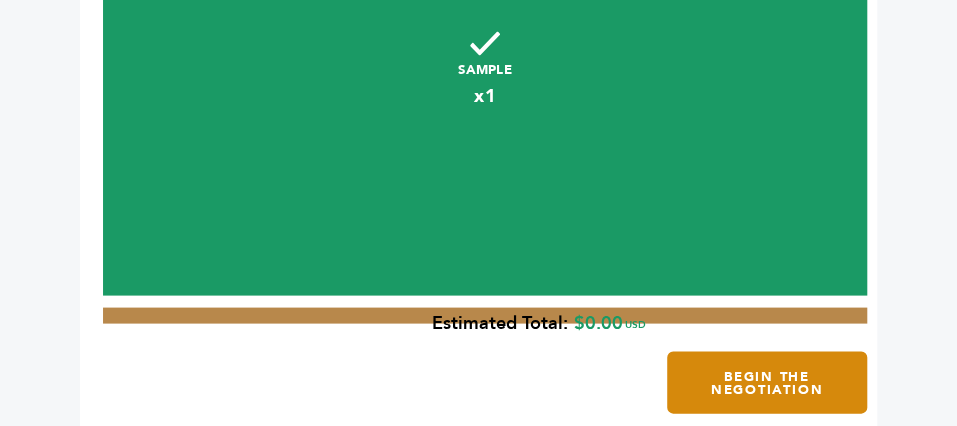 click on "Begin the Negotiation" at bounding box center (767, 382) 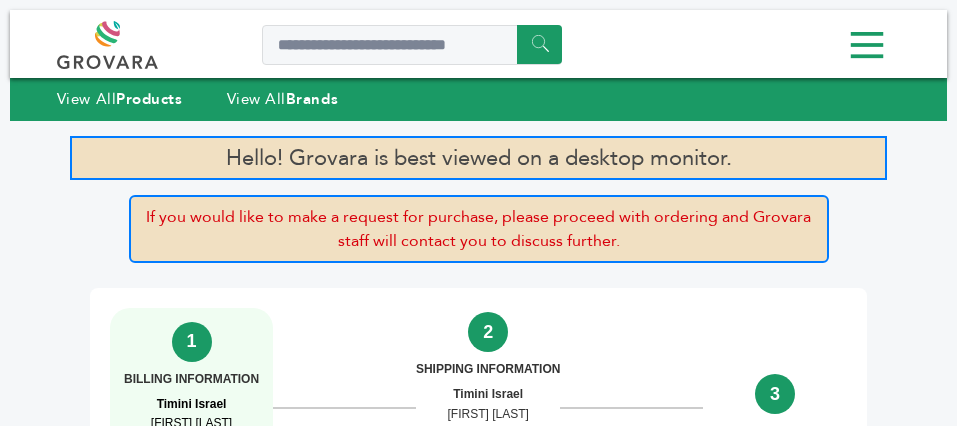 scroll, scrollTop: 0, scrollLeft: 0, axis: both 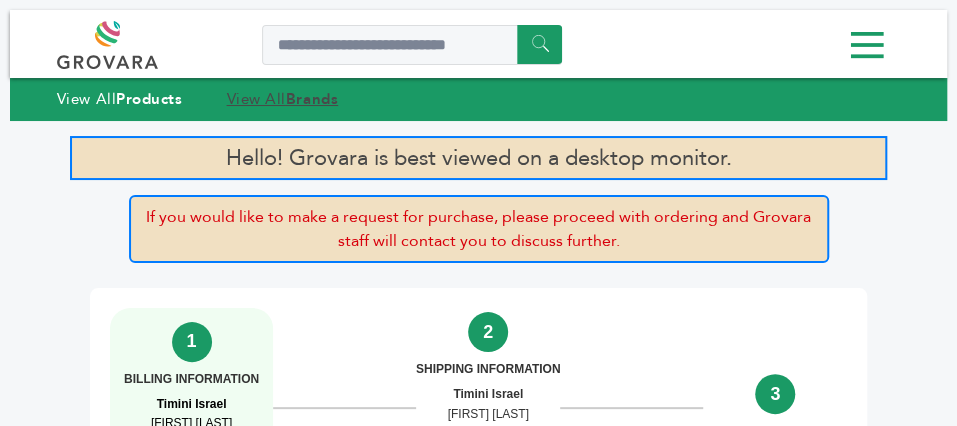 click on "Brands" at bounding box center [312, 99] 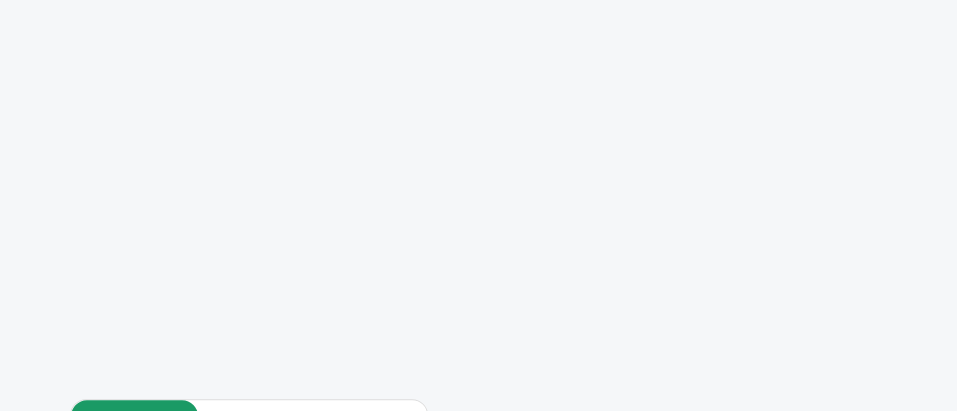 scroll, scrollTop: 200, scrollLeft: 0, axis: vertical 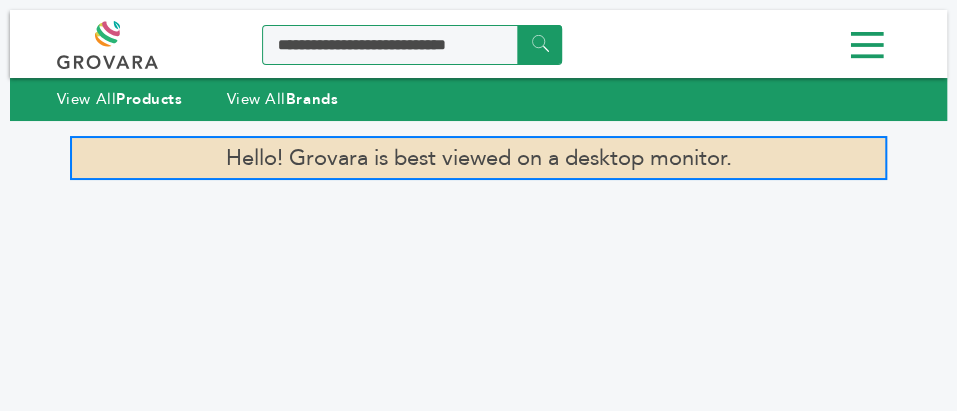 click at bounding box center (412, 45) 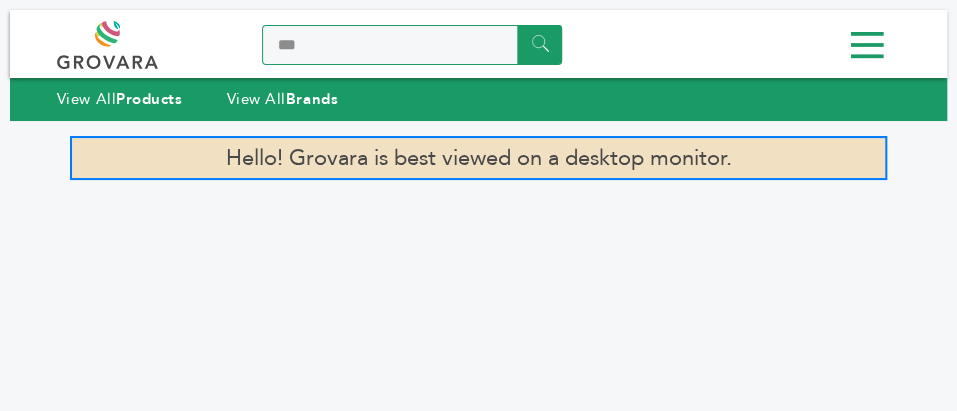 type on "****" 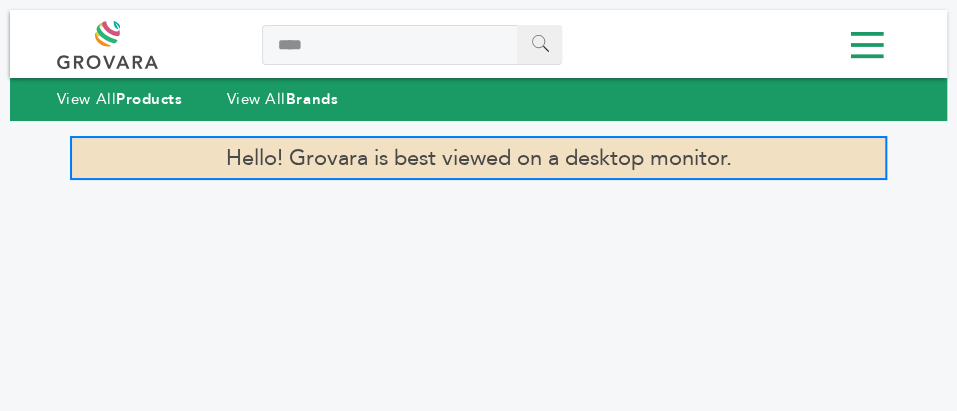 click on "******" at bounding box center (539, 44) 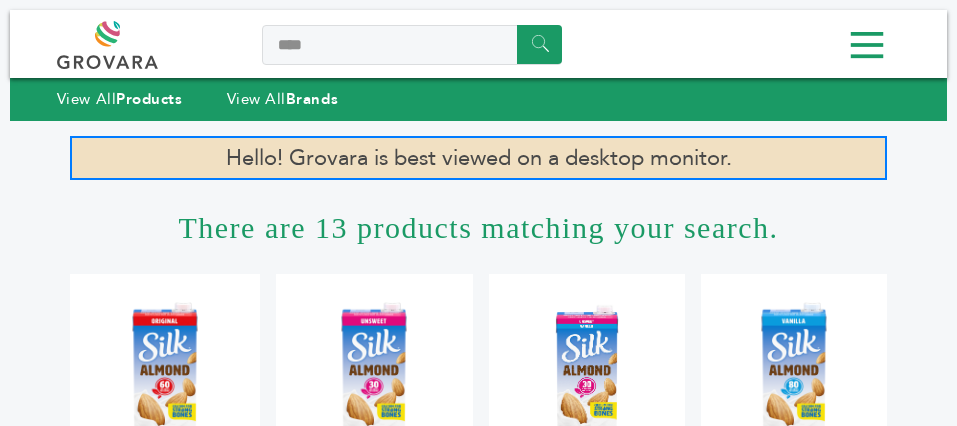 scroll, scrollTop: 0, scrollLeft: 0, axis: both 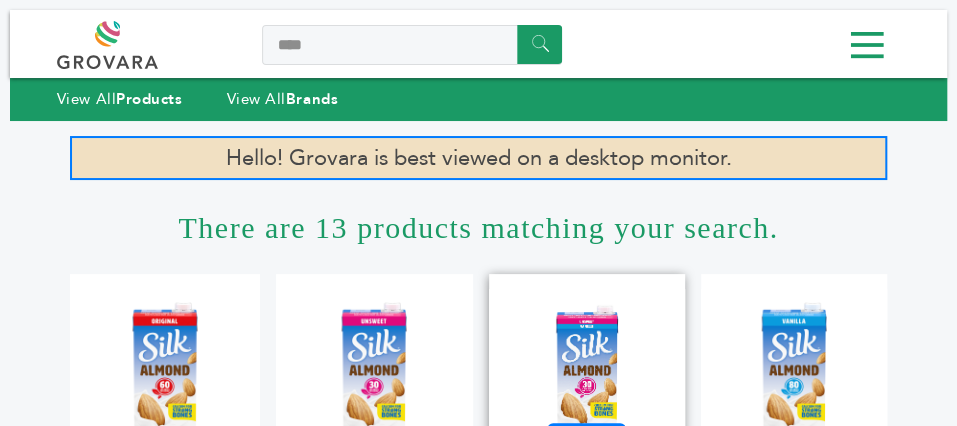 click at bounding box center [587, 374] 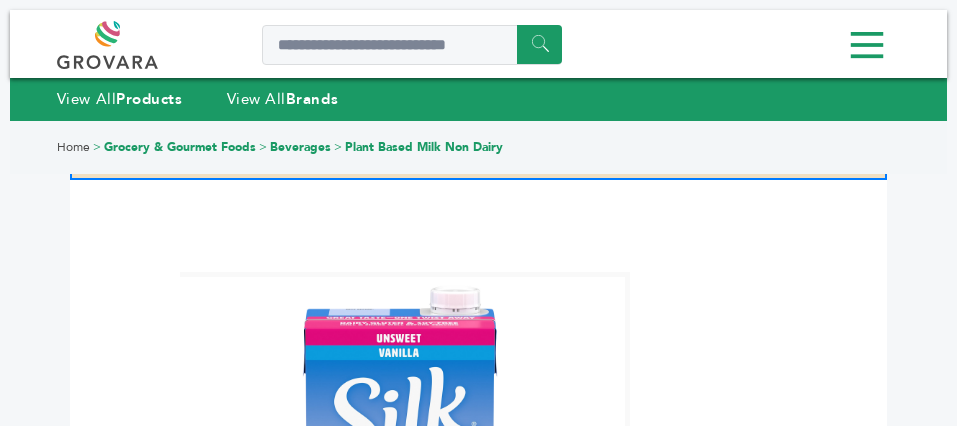 scroll, scrollTop: 0, scrollLeft: 0, axis: both 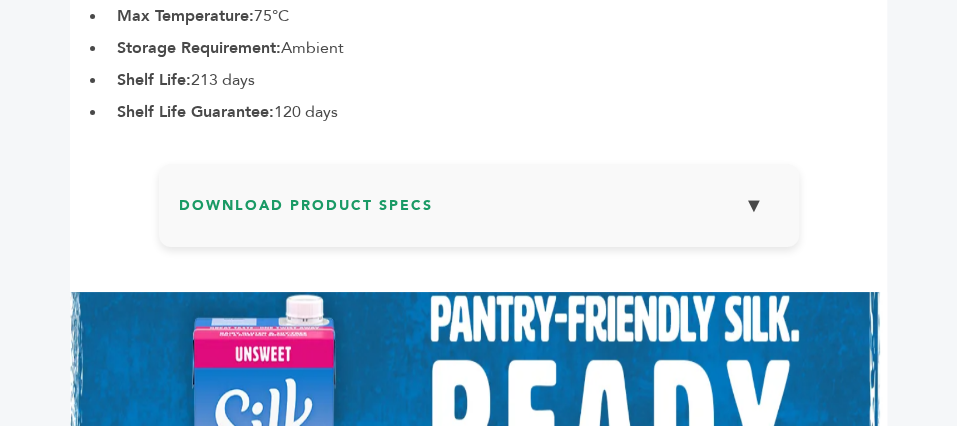 click on "Download Product Specs
▼" at bounding box center (479, 213) 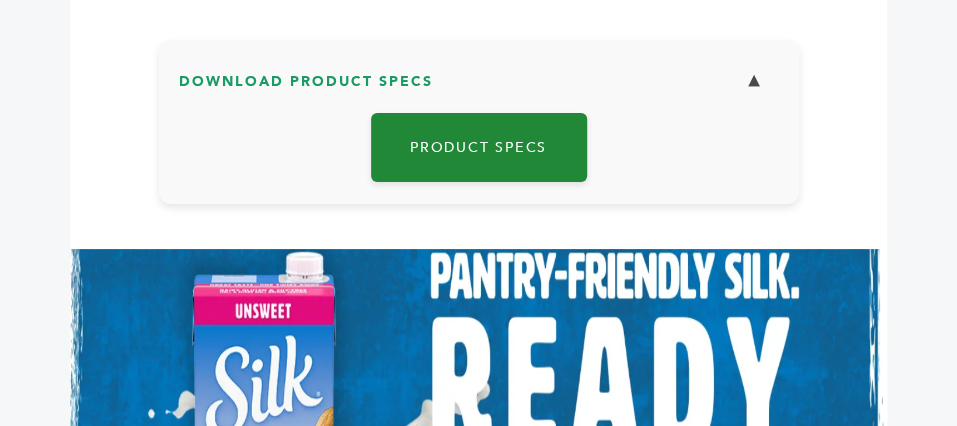 scroll, scrollTop: 2932, scrollLeft: 0, axis: vertical 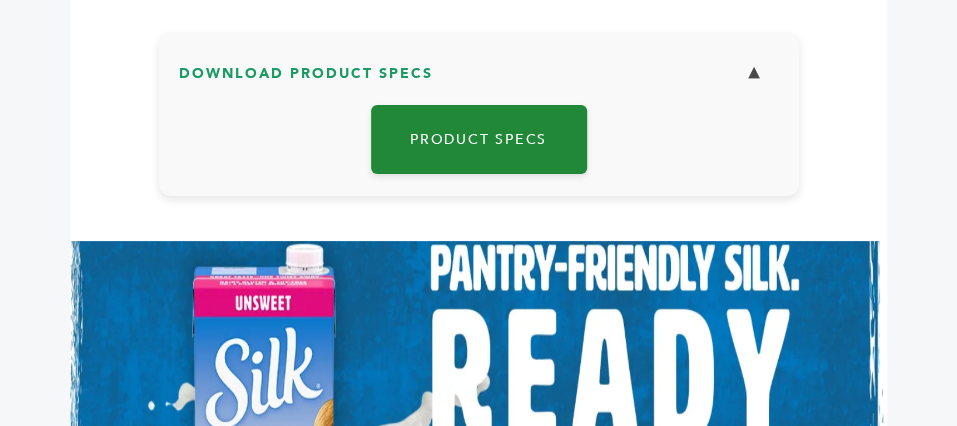 click on "Product Specs" at bounding box center (479, 139) 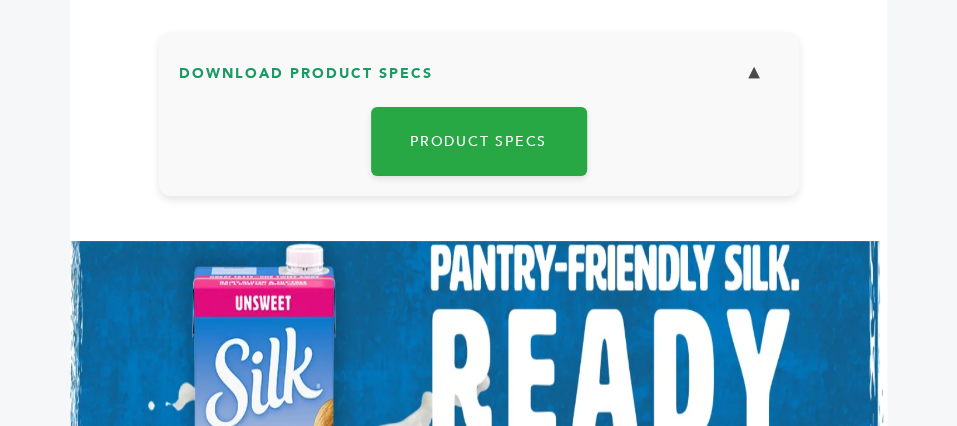 click on "Download Product Specs
▼" at bounding box center [479, 81] 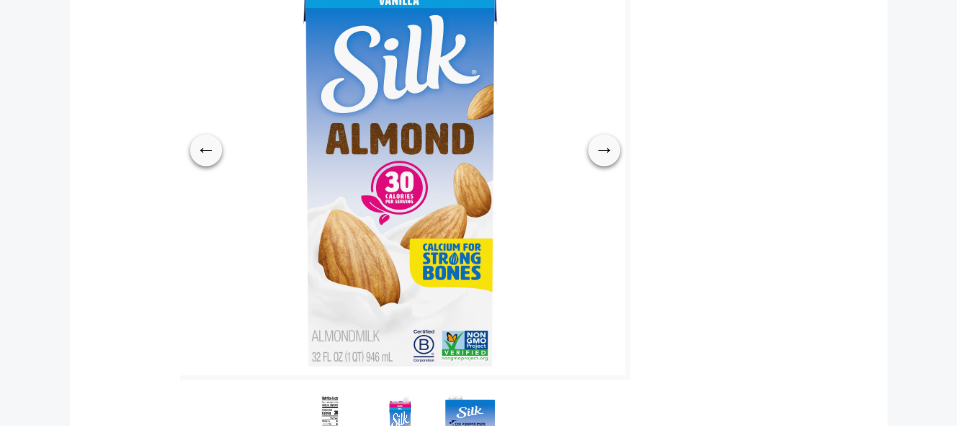 scroll, scrollTop: 0, scrollLeft: 0, axis: both 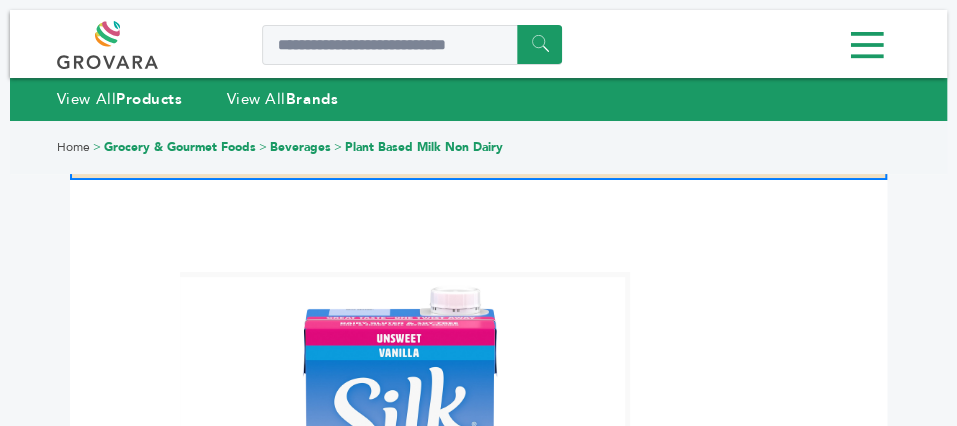 click on "My Cart
My Cart (14)
Sample Order
Roar Organic Cucumber Watermelon 1 units per case 511 g
Samples: 1
$0.00
USD
Customized Layer Pallet
USD" at bounding box center (0, 0) 